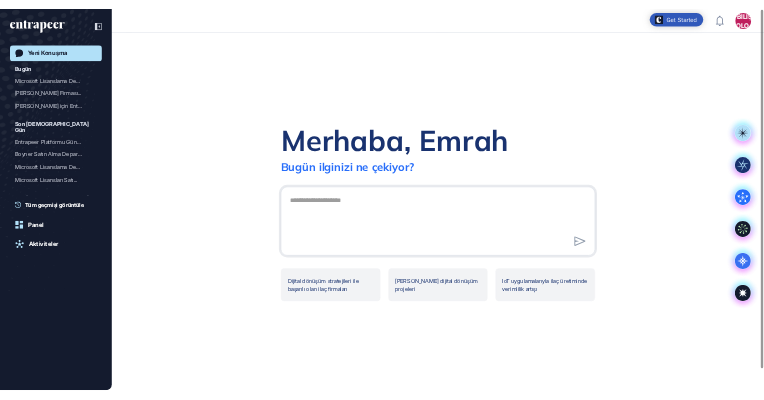 scroll, scrollTop: 0, scrollLeft: 0, axis: both 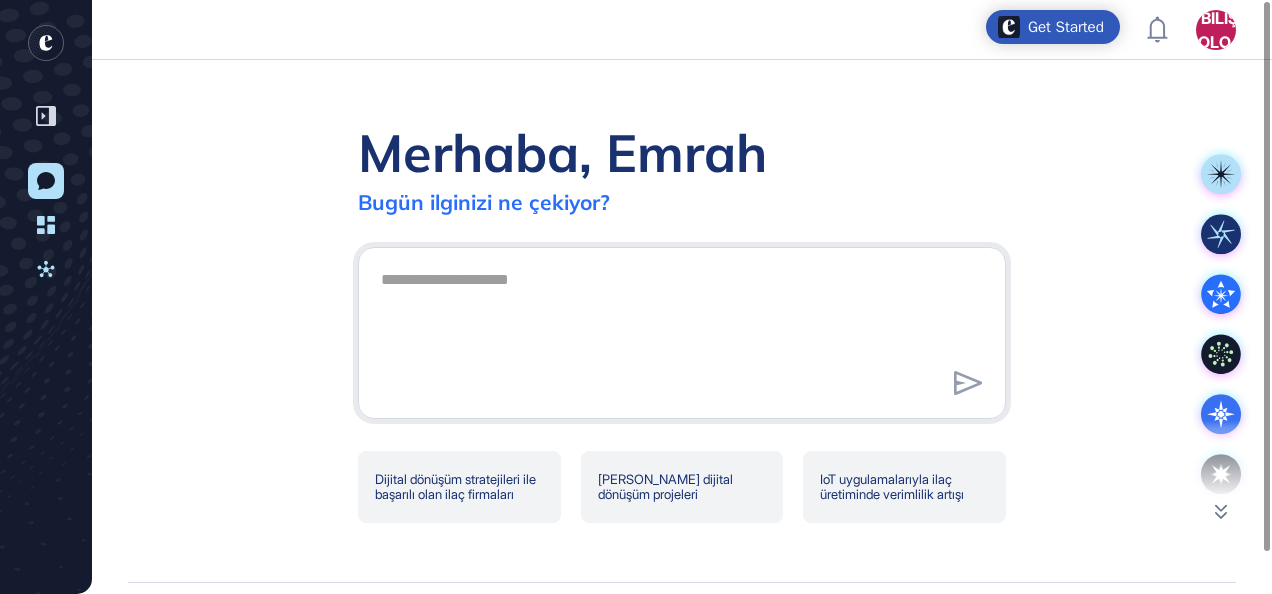 click 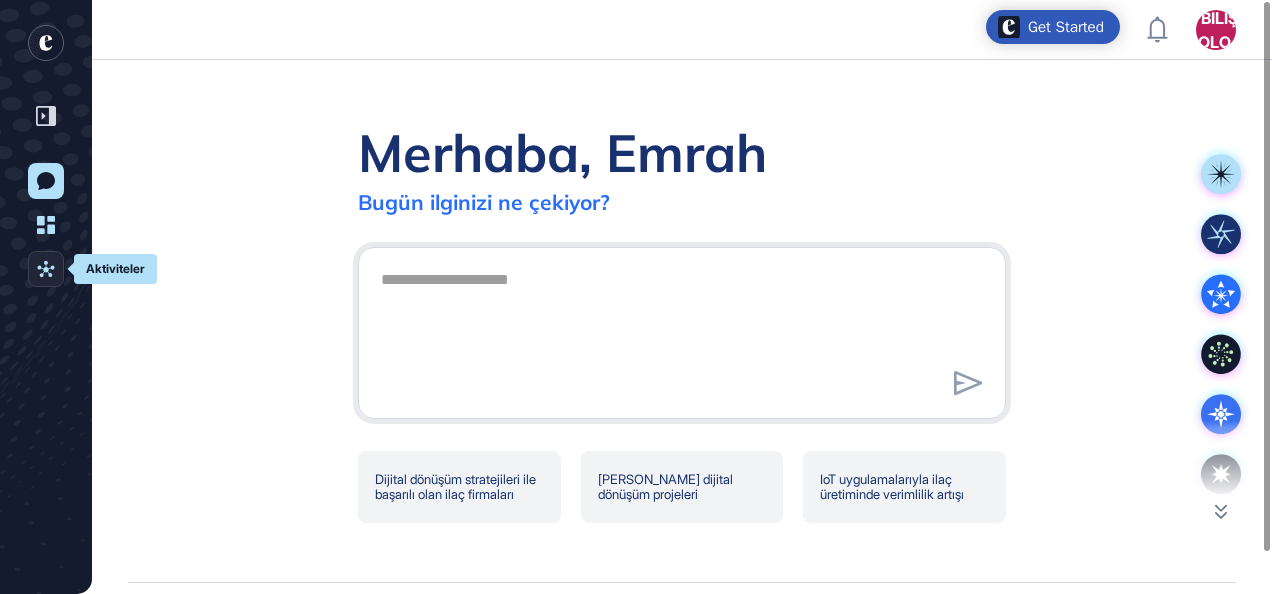 click on "Aktiviteler" 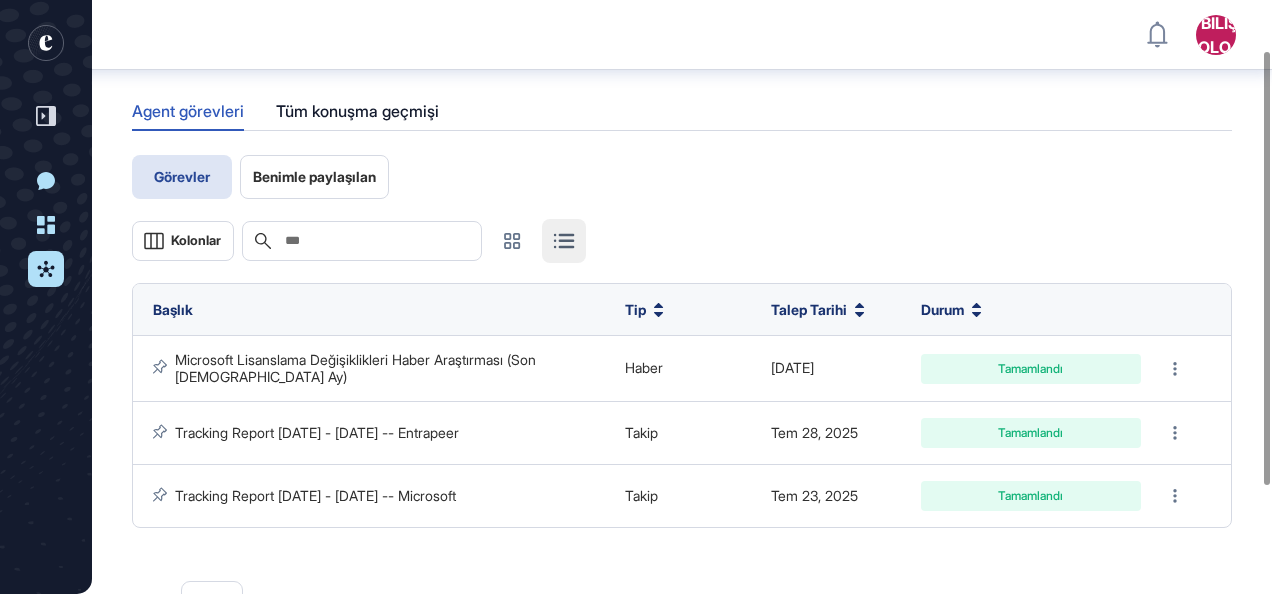 scroll, scrollTop: 68, scrollLeft: 0, axis: vertical 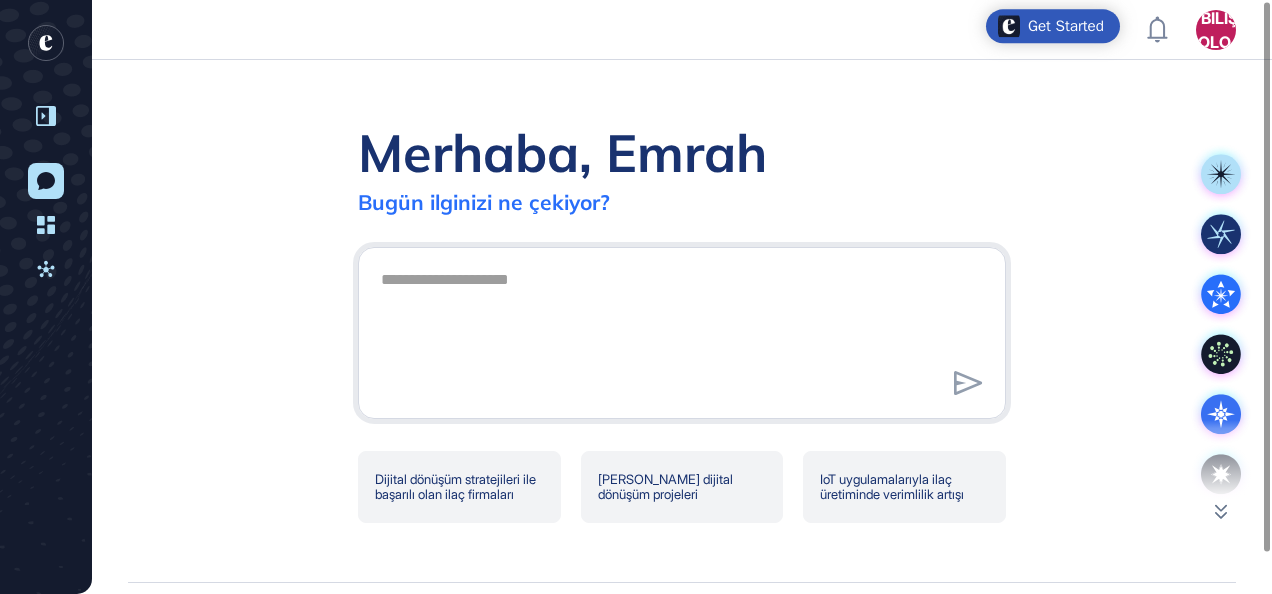 click 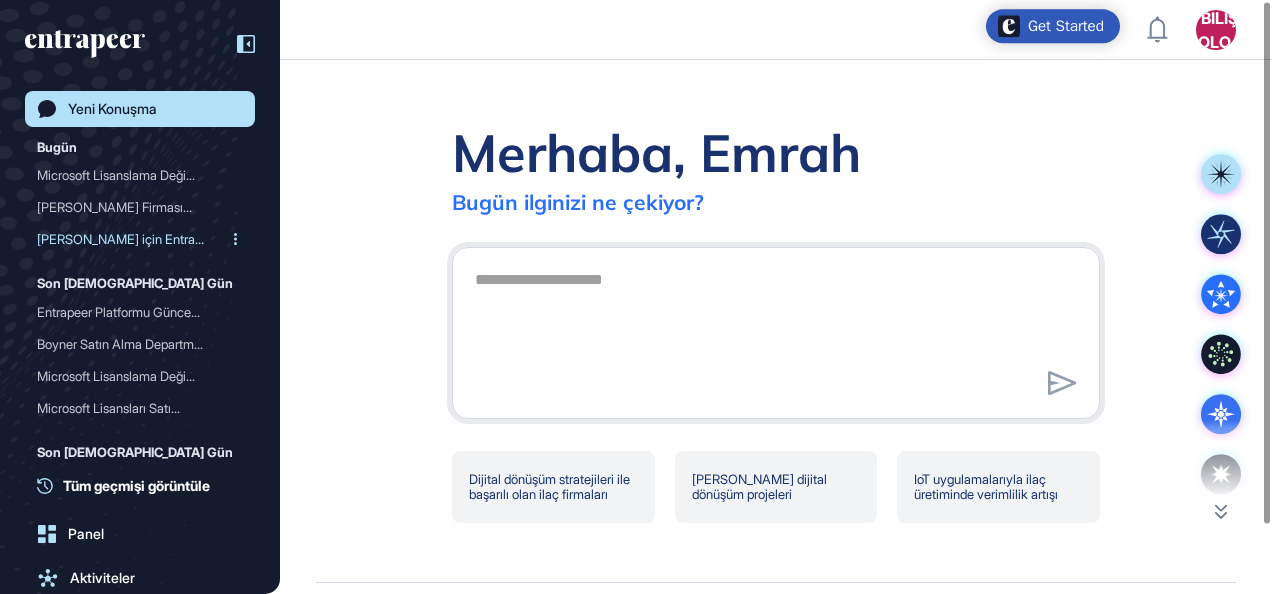 click on "[PERSON_NAME] için Entrape..." at bounding box center [132, 239] 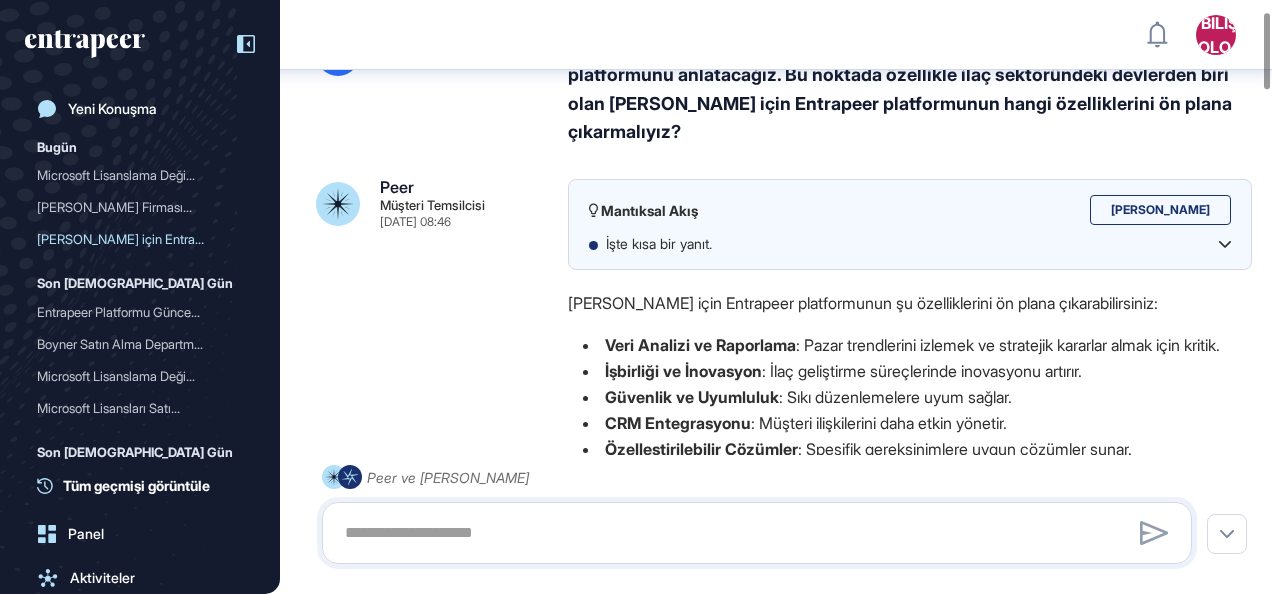 scroll, scrollTop: 87, scrollLeft: 0, axis: vertical 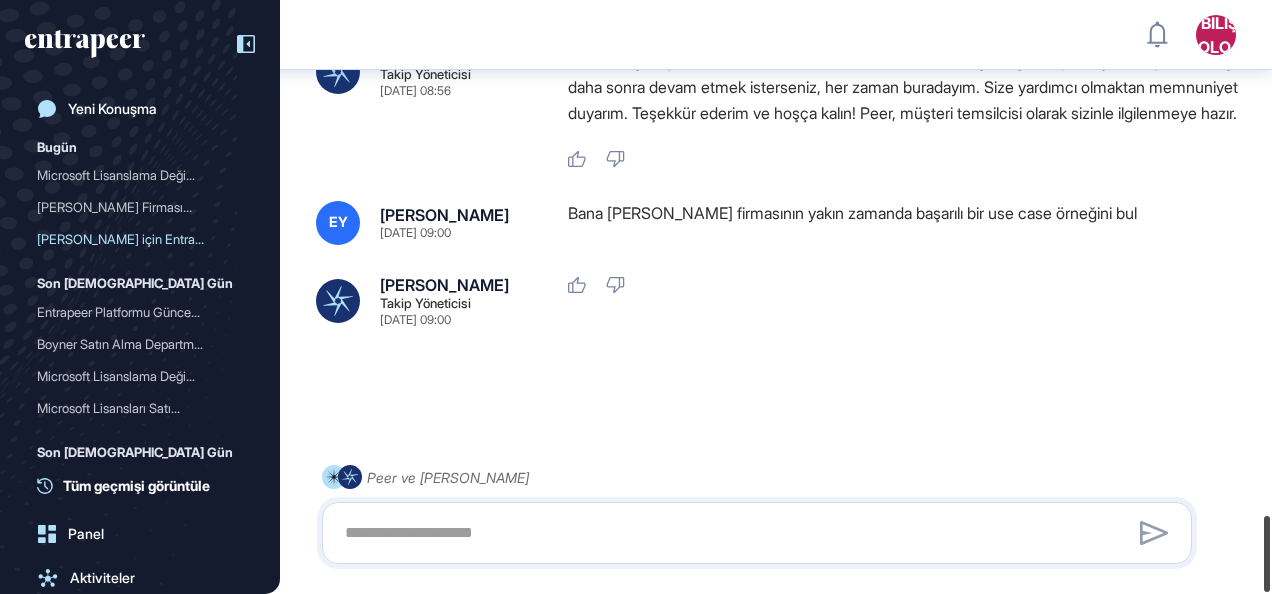 drag, startPoint x: 1258, startPoint y: 83, endPoint x: 1314, endPoint y: 586, distance: 506.1077 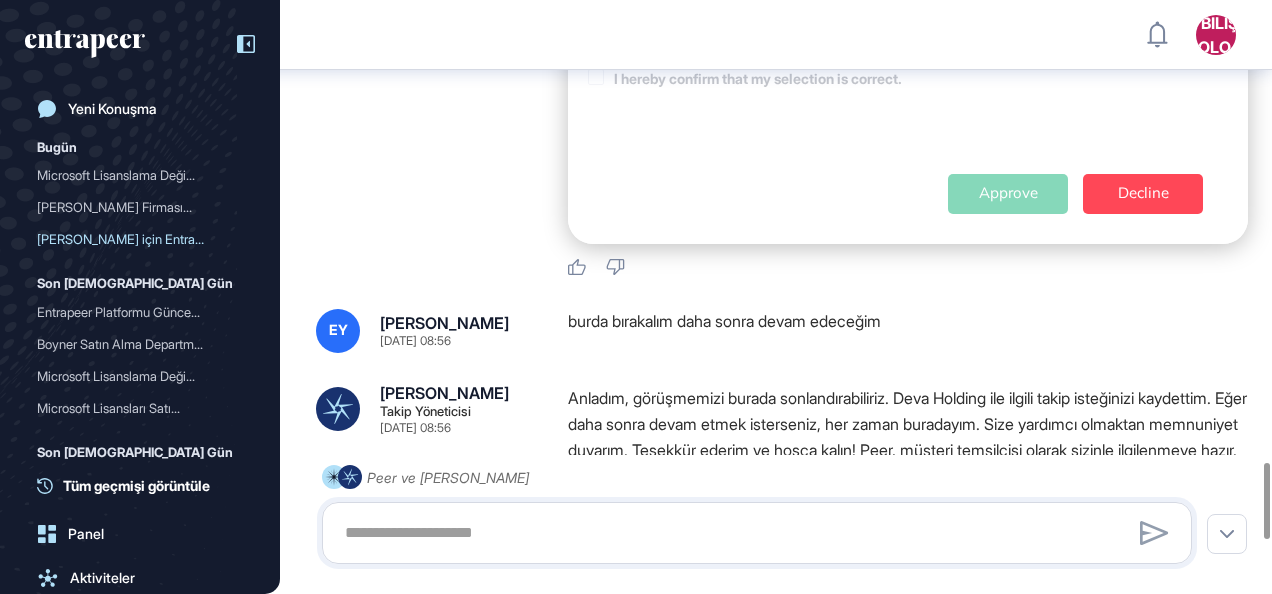 scroll, scrollTop: 3556, scrollLeft: 0, axis: vertical 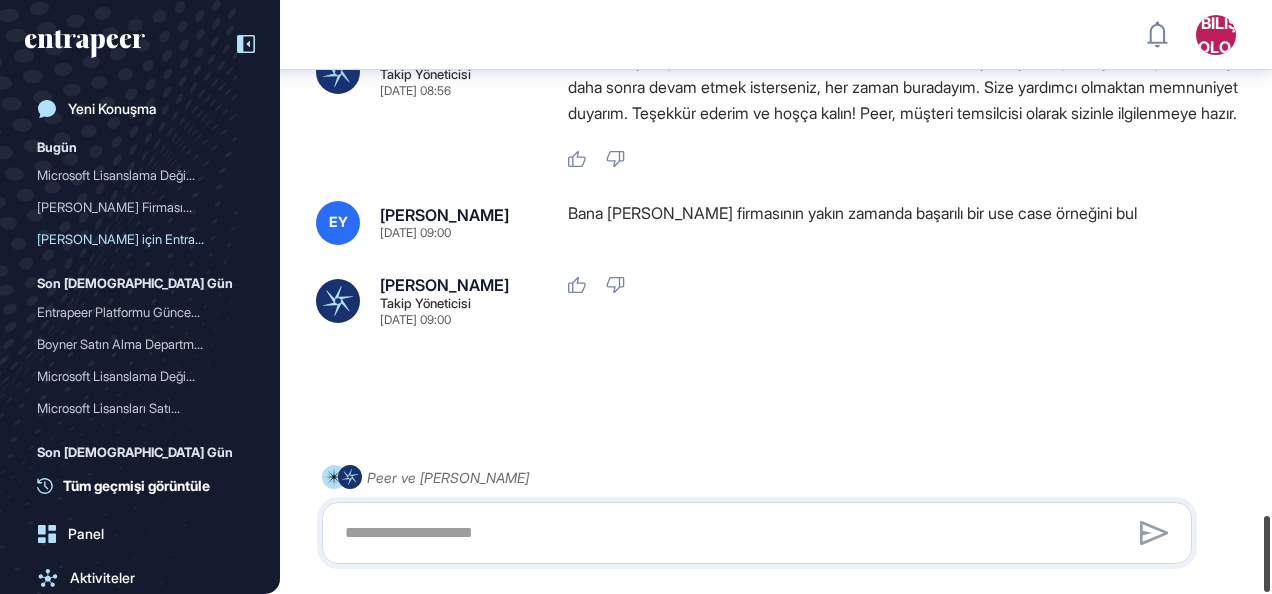 drag, startPoint x: 1270, startPoint y: 499, endPoint x: 1015, endPoint y: 514, distance: 255.4408 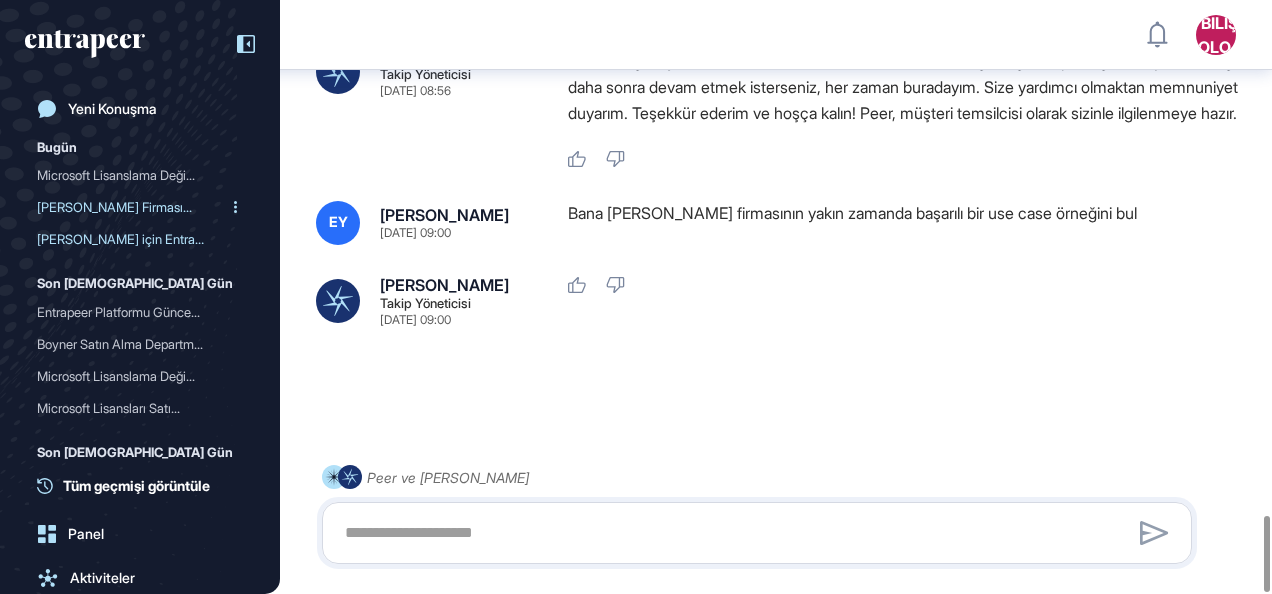 click on "[PERSON_NAME] Firması..." at bounding box center (132, 207) 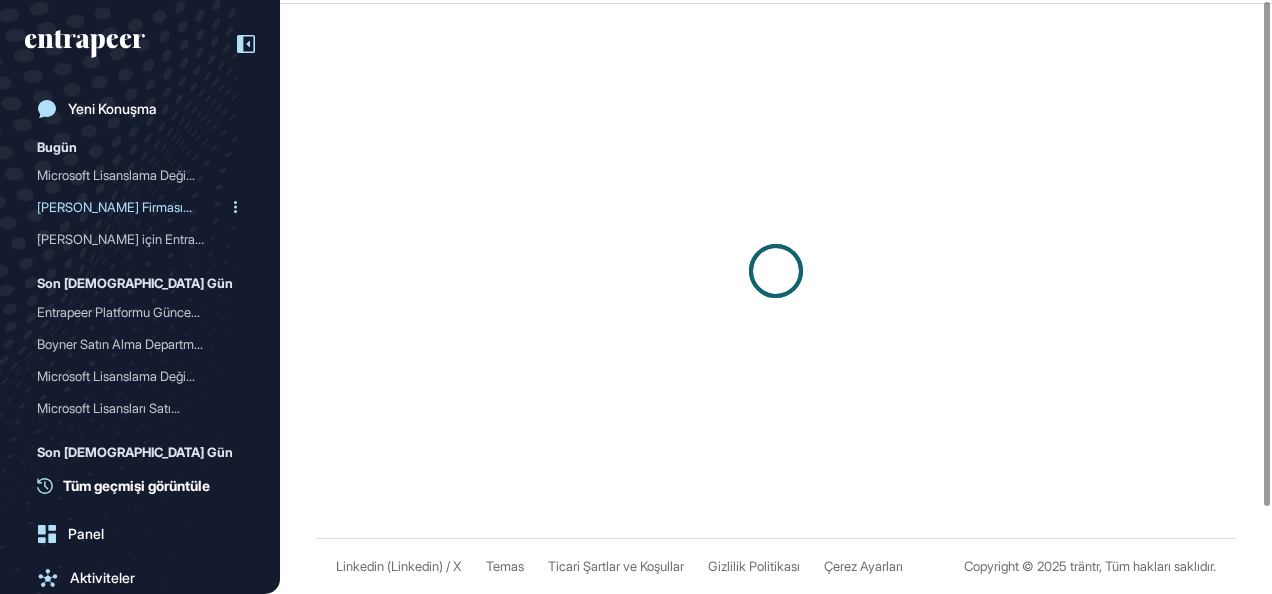 scroll, scrollTop: 0, scrollLeft: 0, axis: both 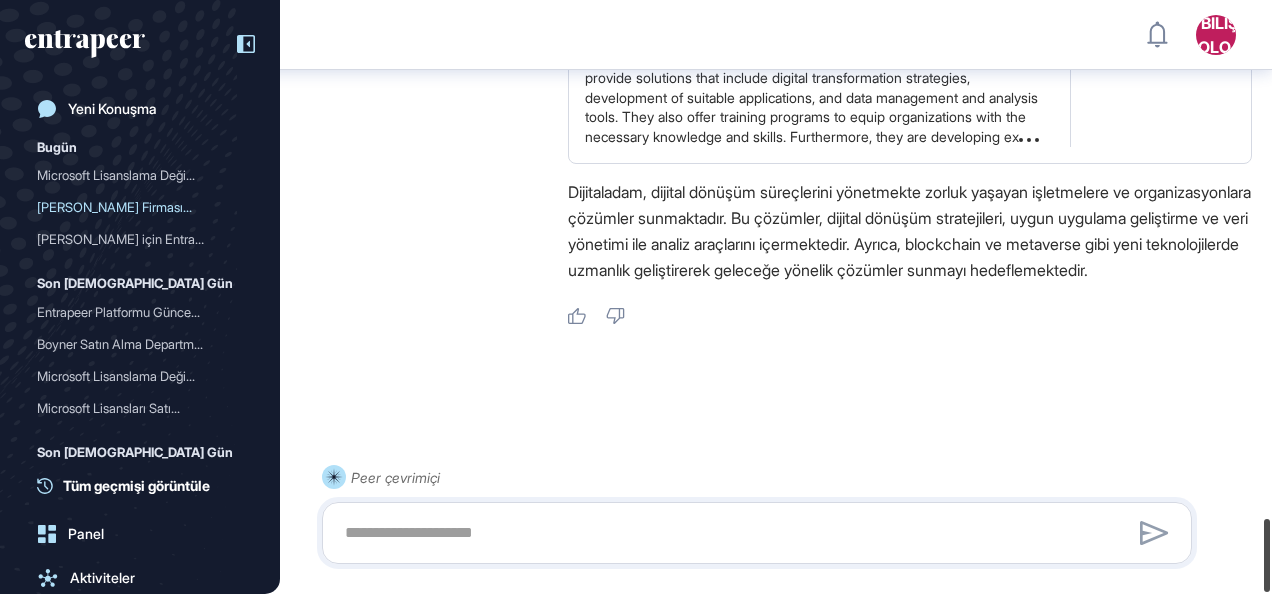 drag, startPoint x: 1264, startPoint y: 49, endPoint x: 1296, endPoint y: 624, distance: 575.8898 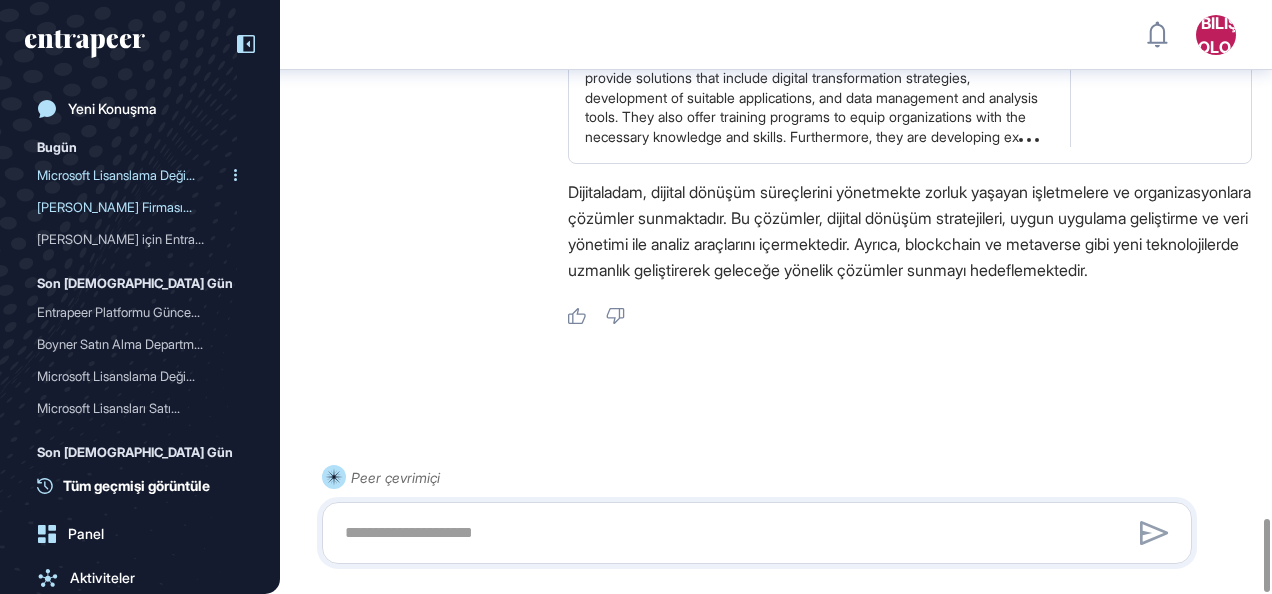 click on "Microsoft Lisanslama Deği..." at bounding box center [132, 175] 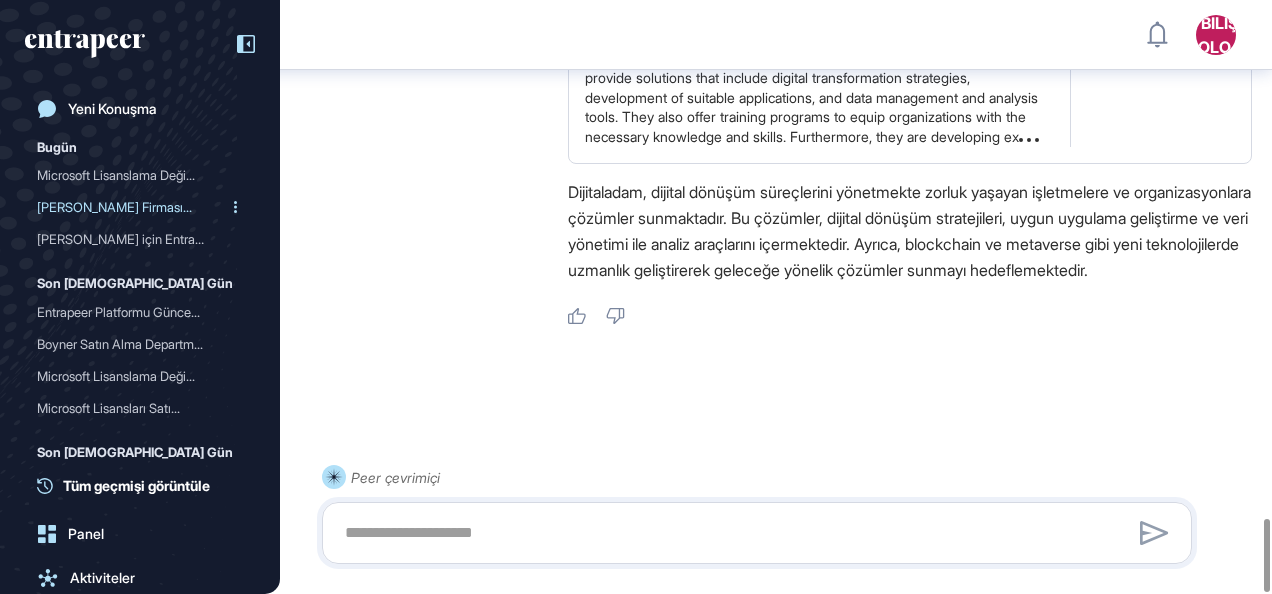 scroll, scrollTop: 0, scrollLeft: 0, axis: both 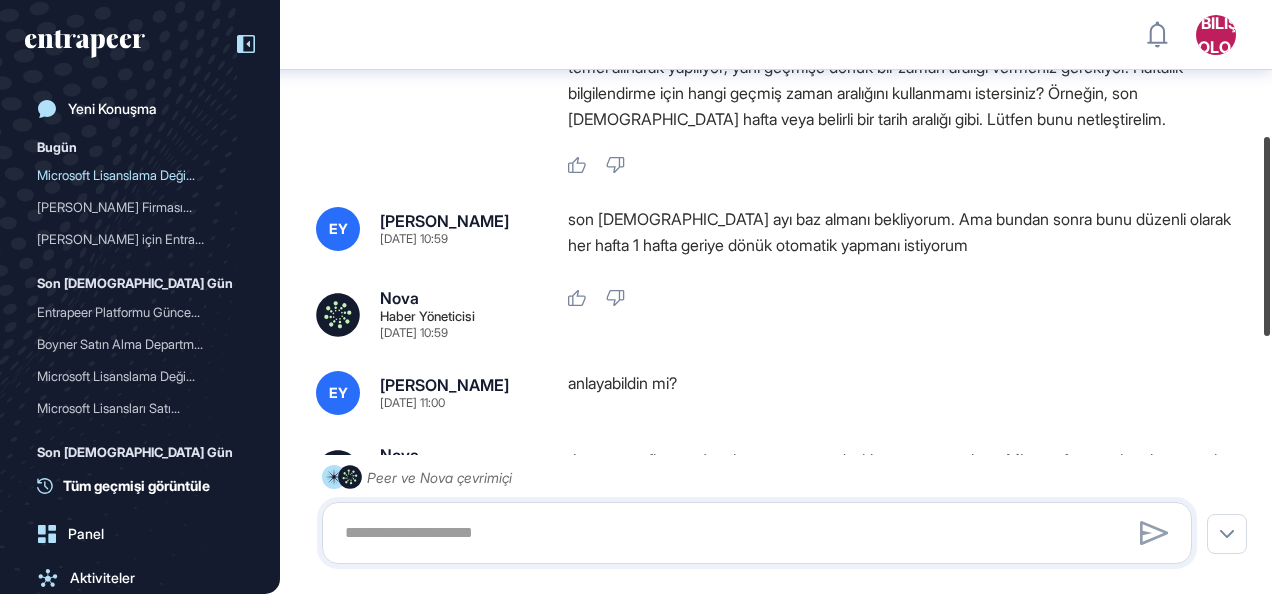 drag, startPoint x: 1267, startPoint y: 103, endPoint x: 1280, endPoint y: 238, distance: 135.62448 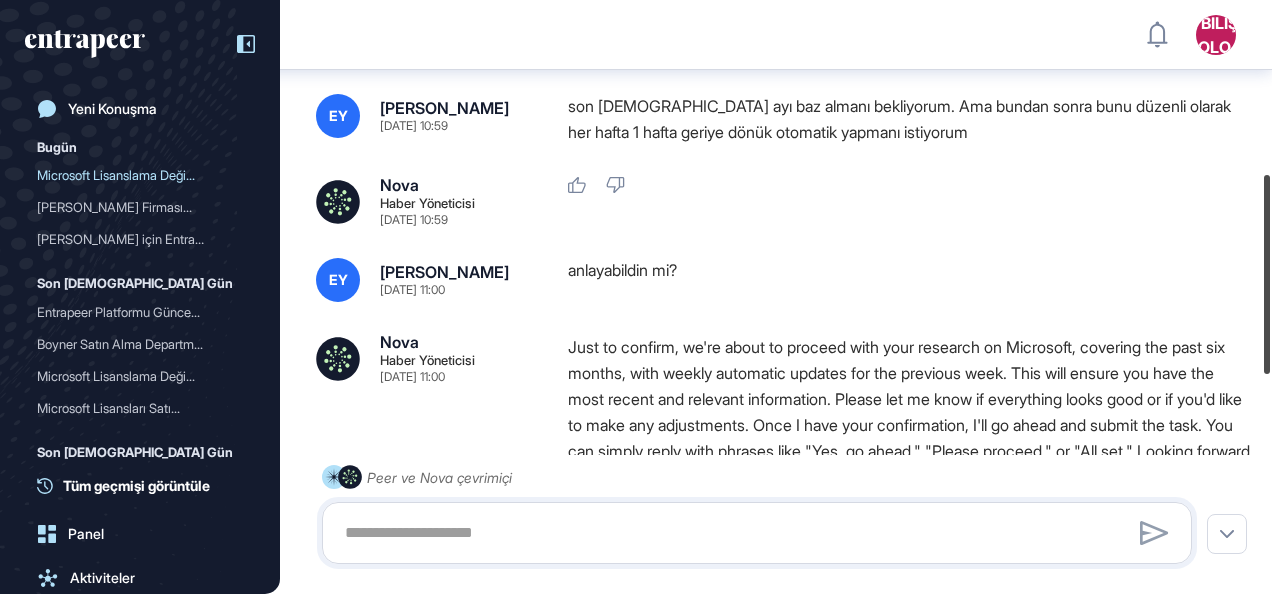 scroll, scrollTop: 497, scrollLeft: 0, axis: vertical 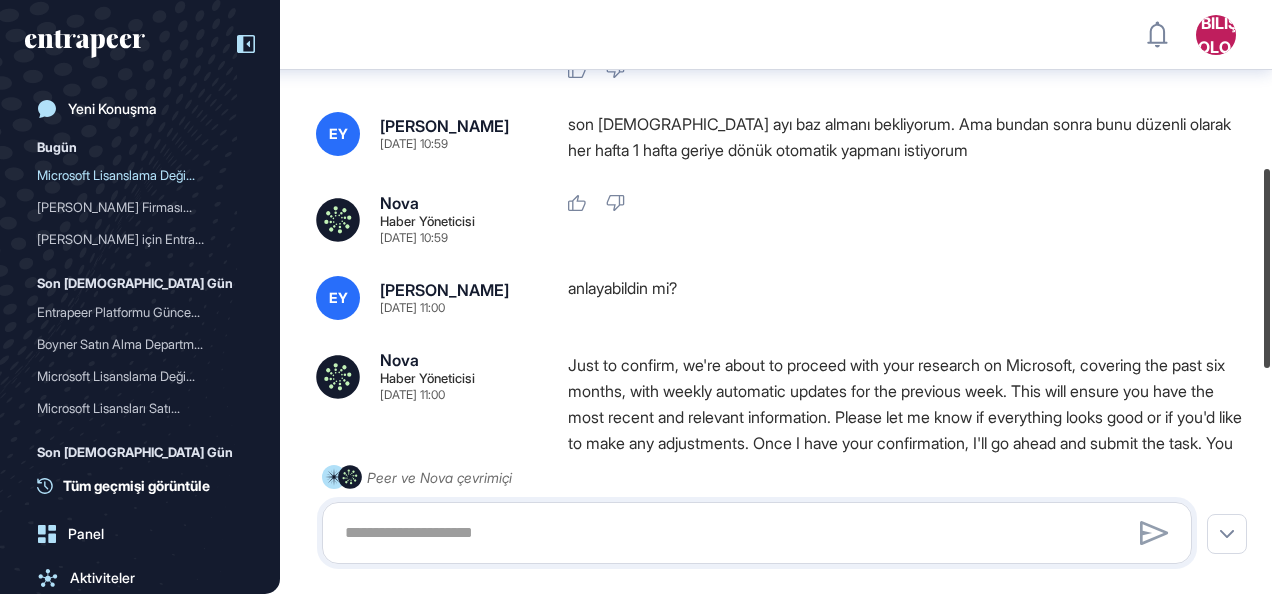 drag, startPoint x: 1264, startPoint y: 300, endPoint x: 1264, endPoint y: 332, distance: 32 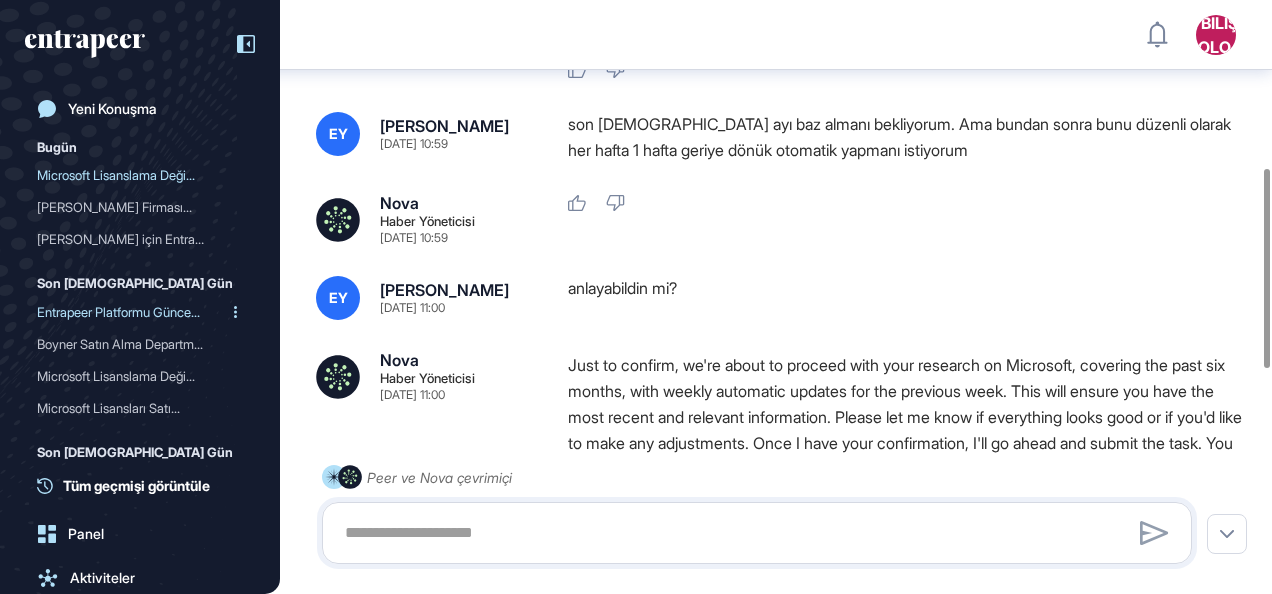 click on "Entrapeer Platformu Günce..." at bounding box center (132, 312) 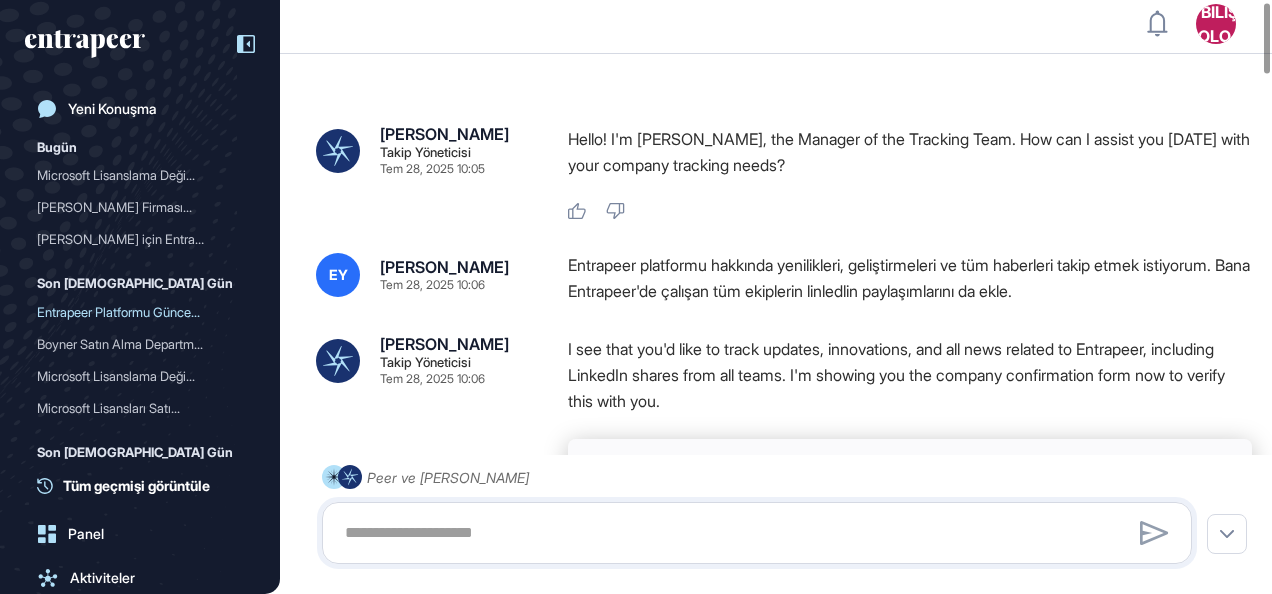scroll, scrollTop: 12, scrollLeft: 0, axis: vertical 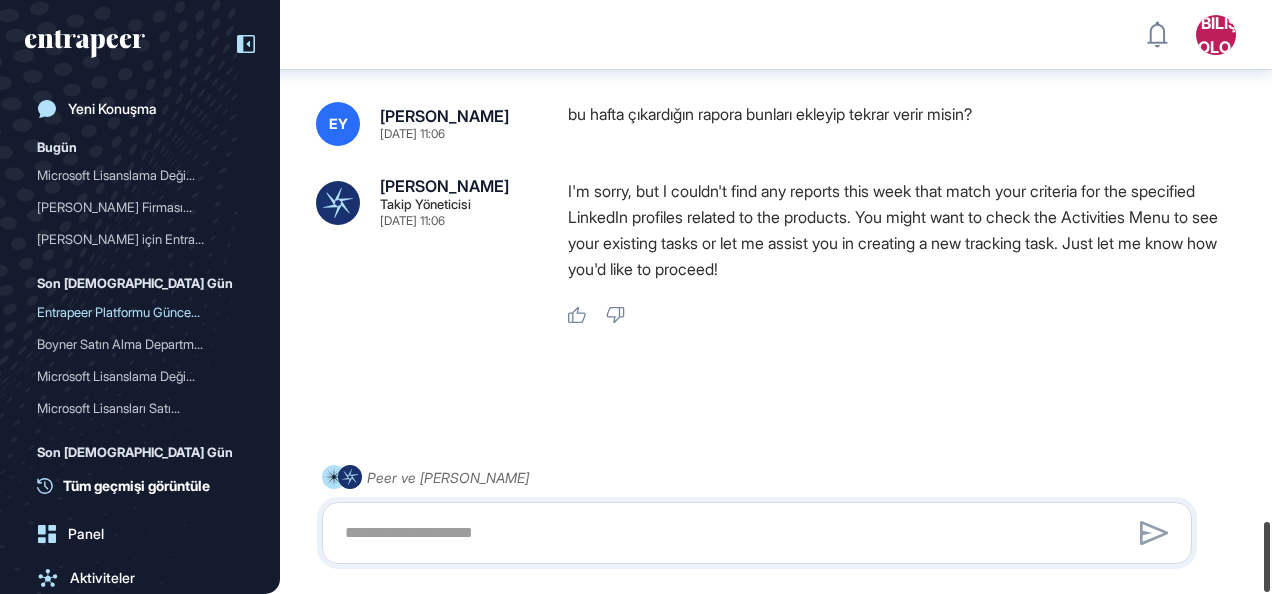 drag, startPoint x: 1271, startPoint y: 48, endPoint x: 1188, endPoint y: 573, distance: 531.52045 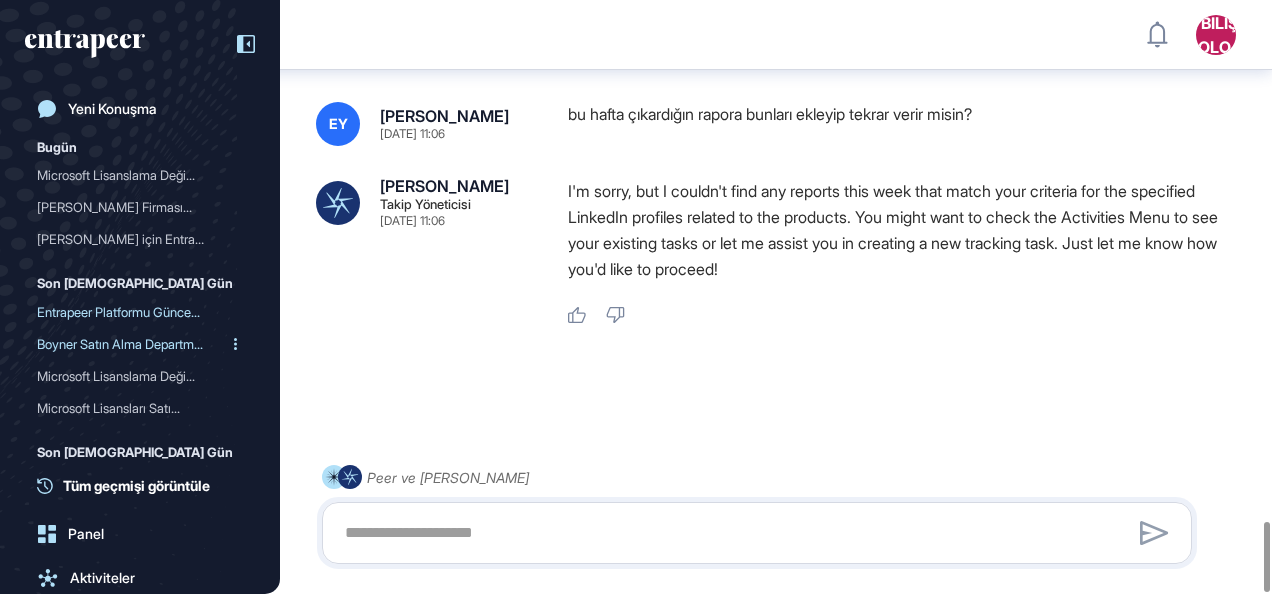 click on "Boyner Satın Alma Departm..." at bounding box center (132, 344) 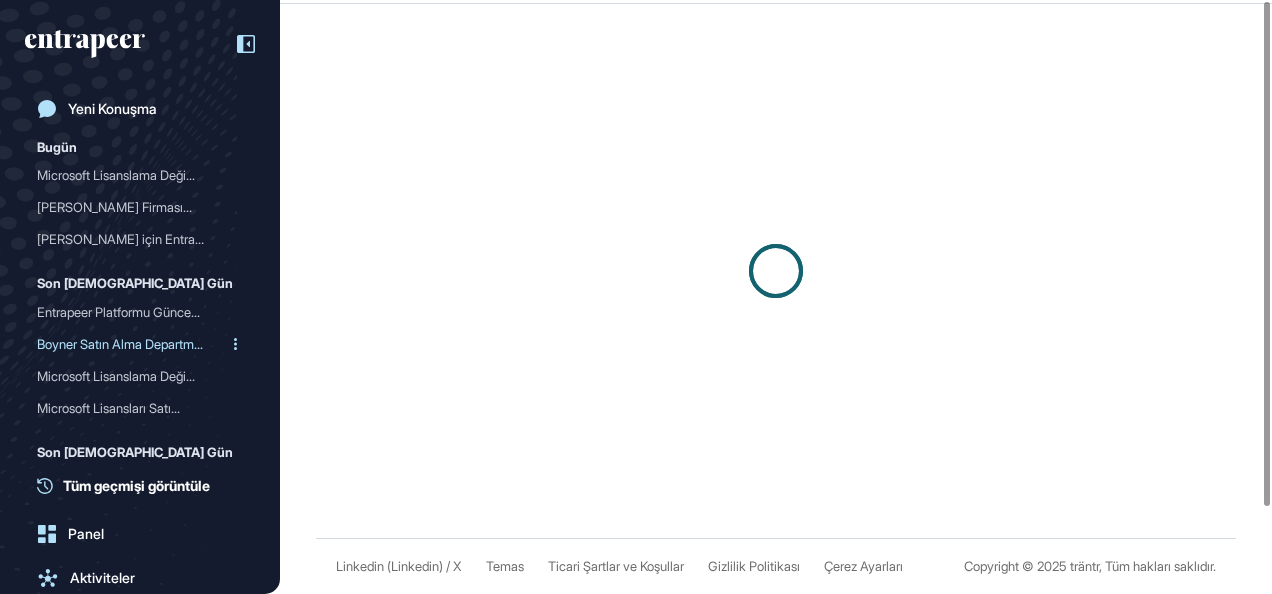 scroll, scrollTop: 0, scrollLeft: 0, axis: both 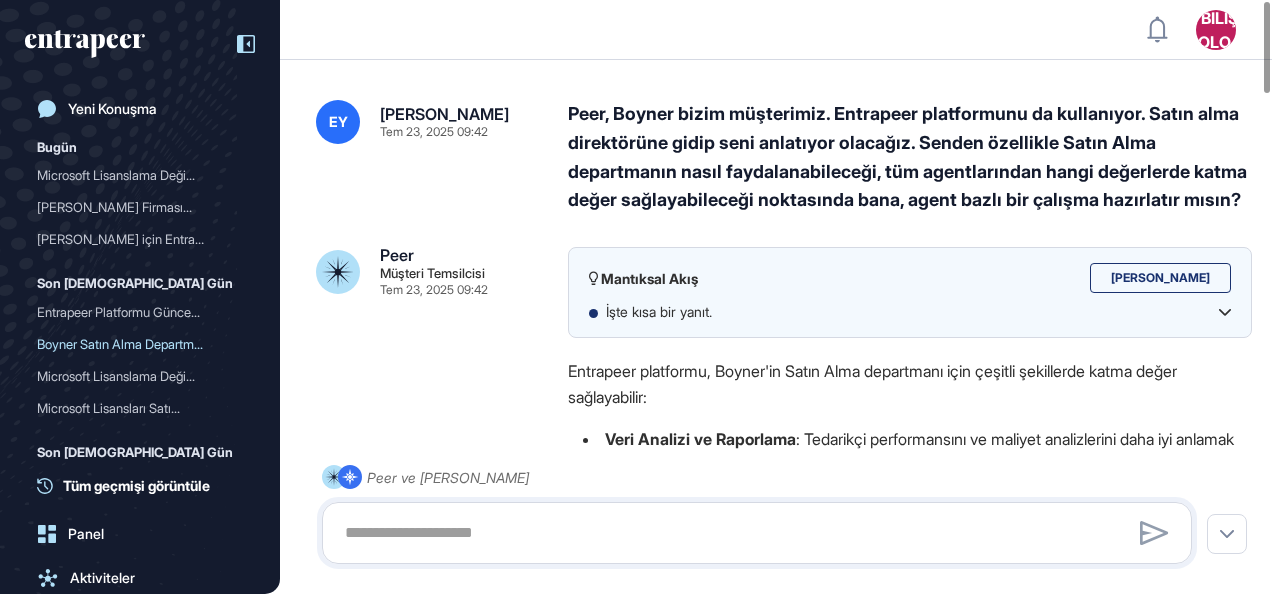 type on "**********" 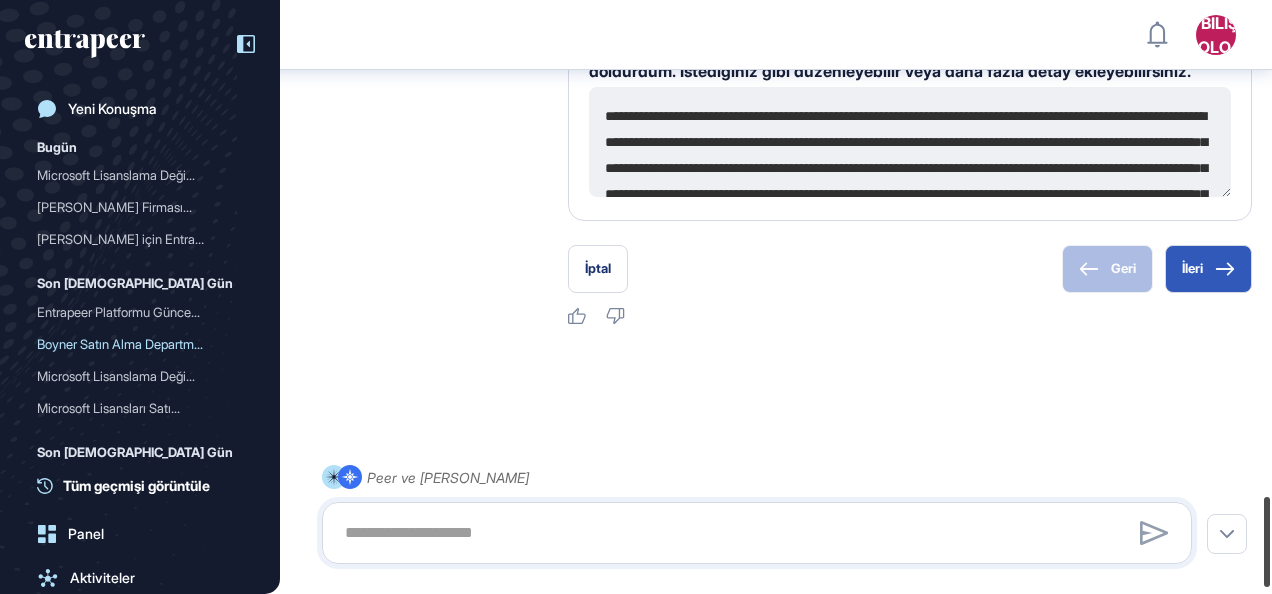 scroll, scrollTop: 3284, scrollLeft: 0, axis: vertical 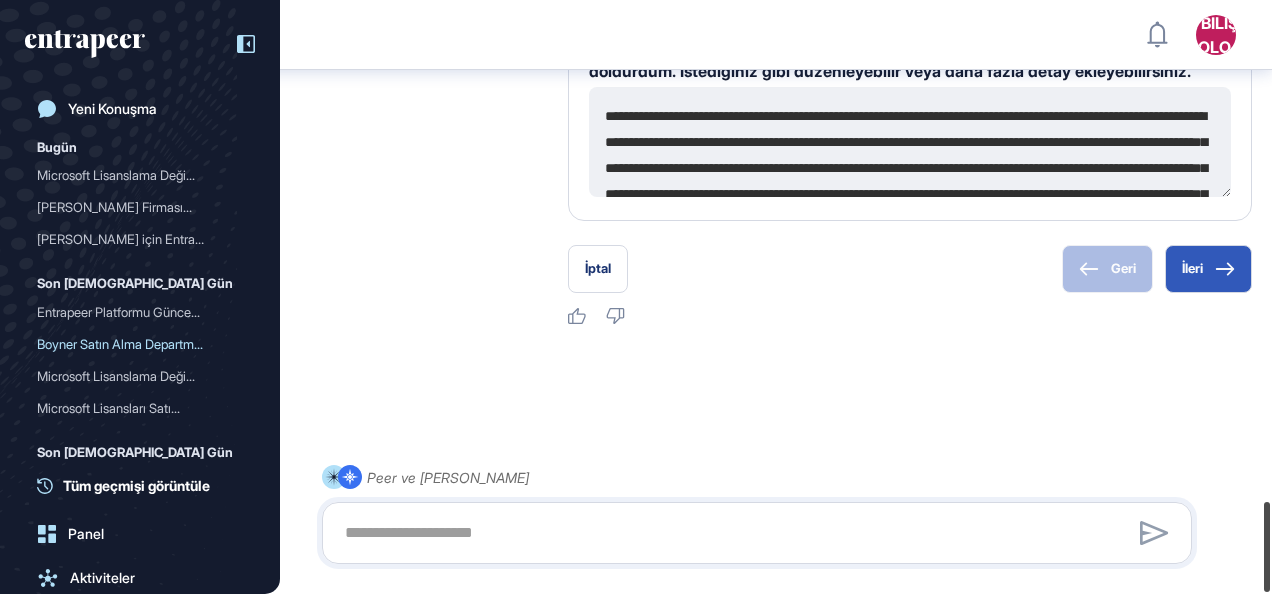 drag, startPoint x: 1268, startPoint y: 62, endPoint x: 796, endPoint y: 475, distance: 627.1786 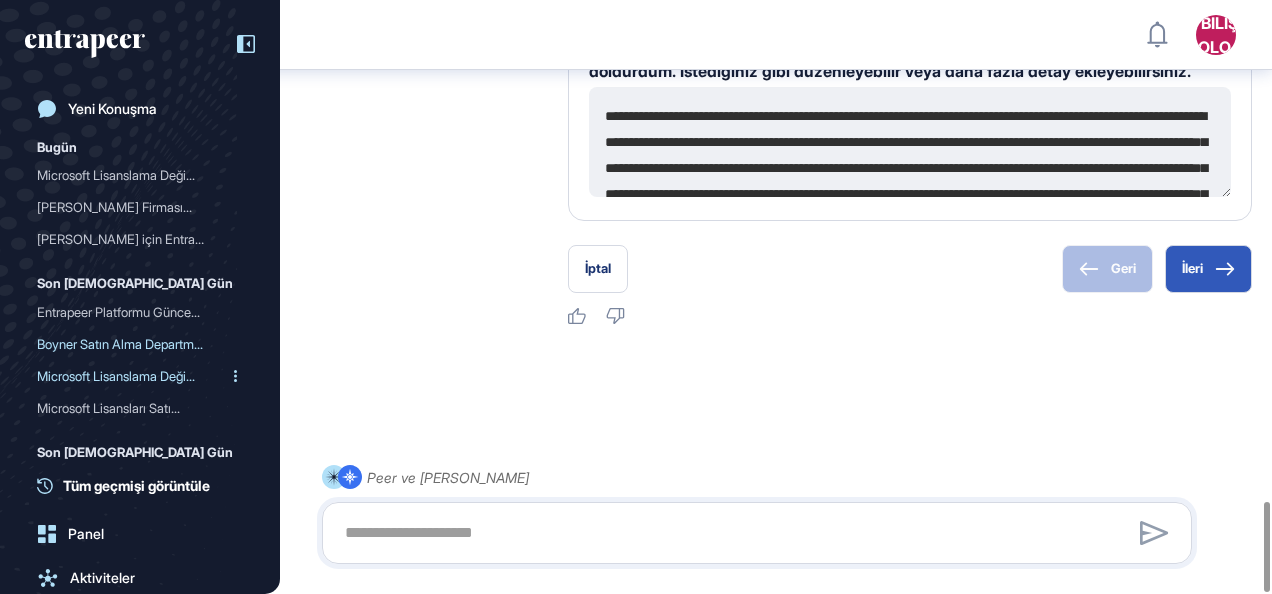 click on "Microsoft Lisanslama Deği..." at bounding box center (132, 376) 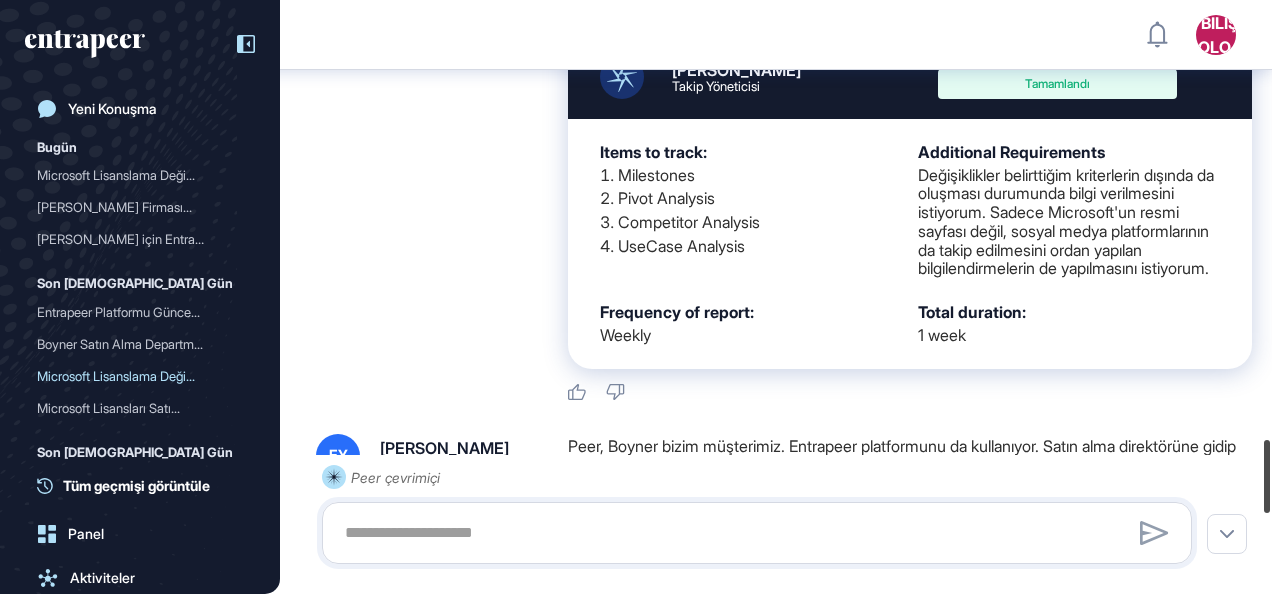 drag, startPoint x: 1265, startPoint y: 37, endPoint x: 1238, endPoint y: 494, distance: 457.7969 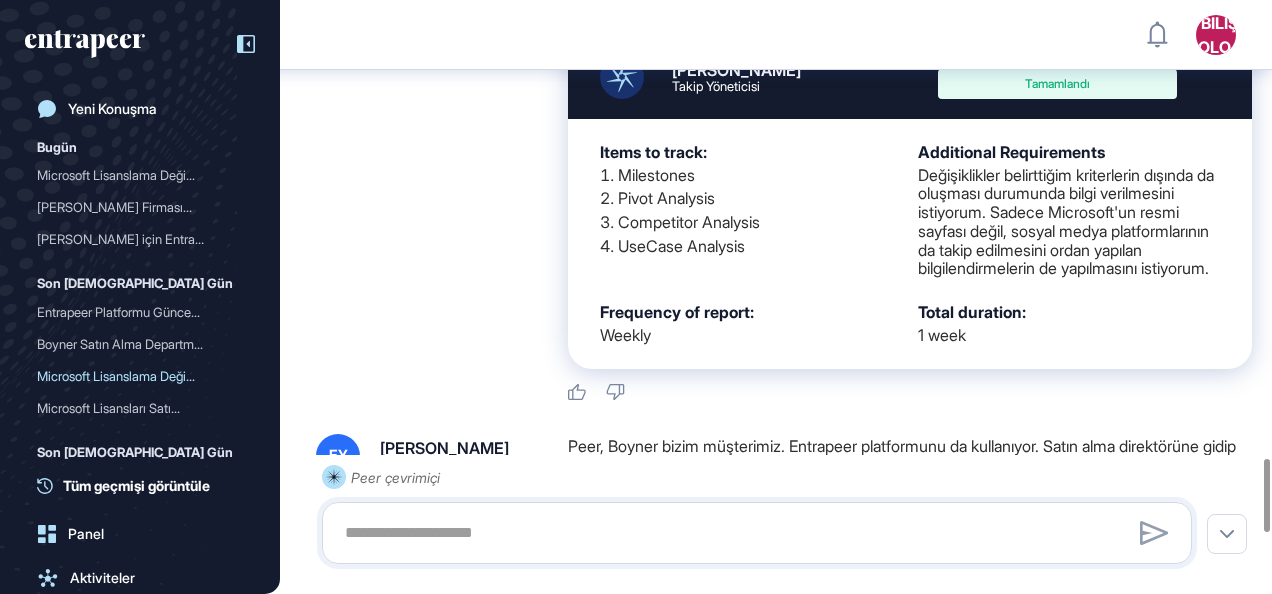 scroll, scrollTop: 3707, scrollLeft: 0, axis: vertical 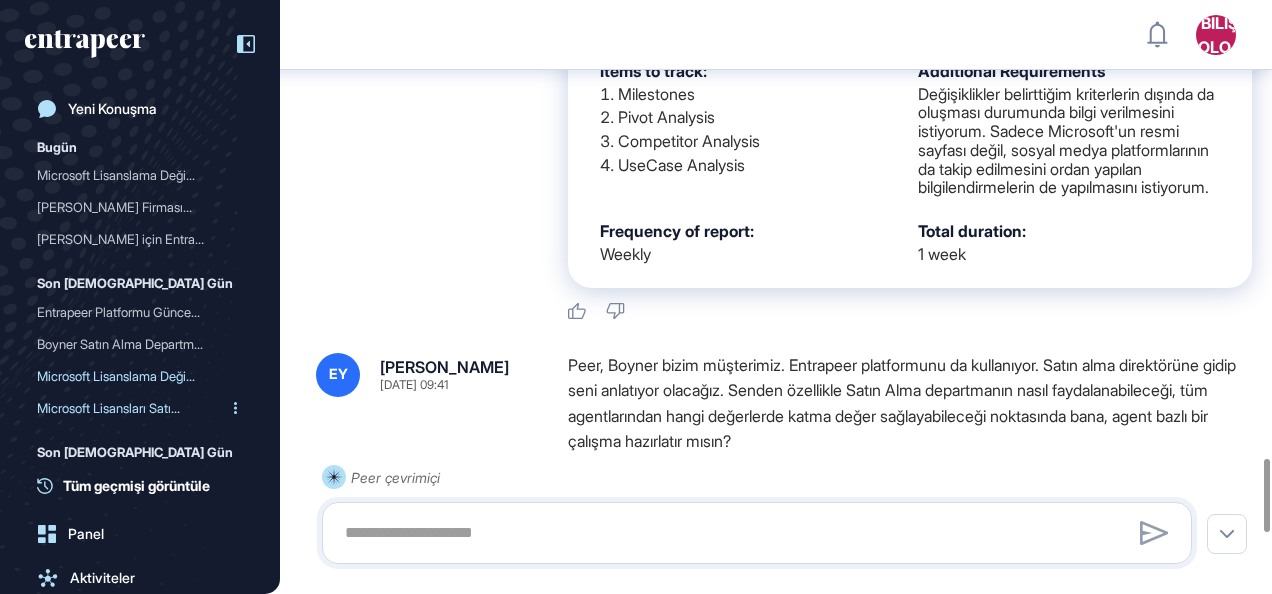 click on "Microsoft Lisansları Satı..." at bounding box center (132, 408) 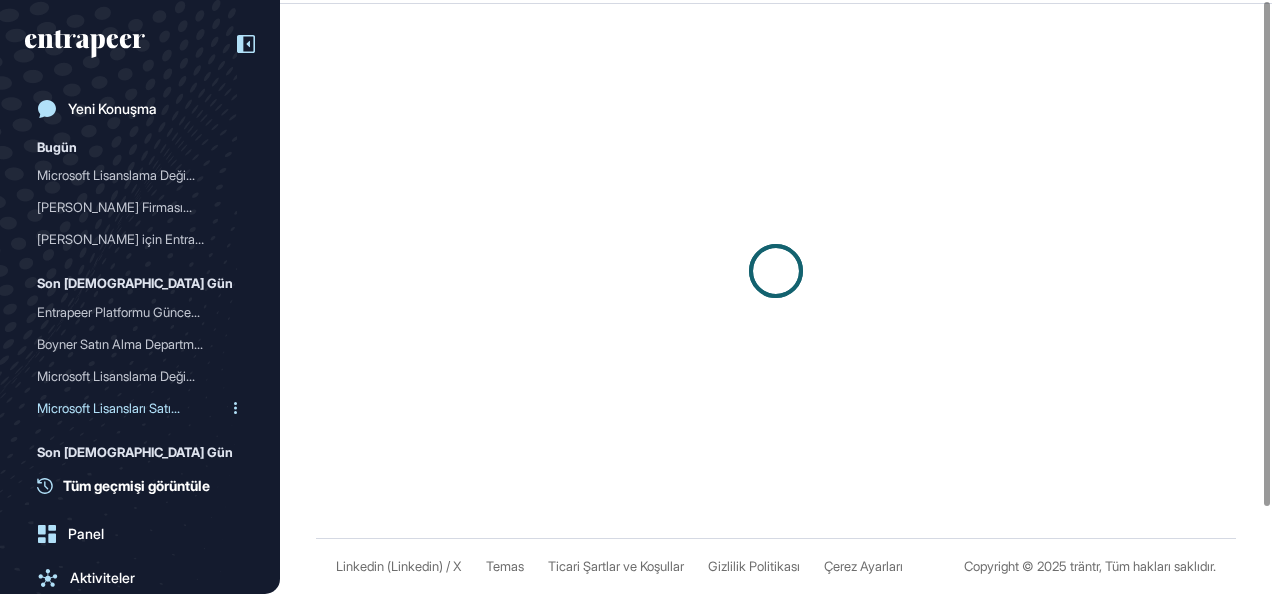 scroll, scrollTop: 0, scrollLeft: 0, axis: both 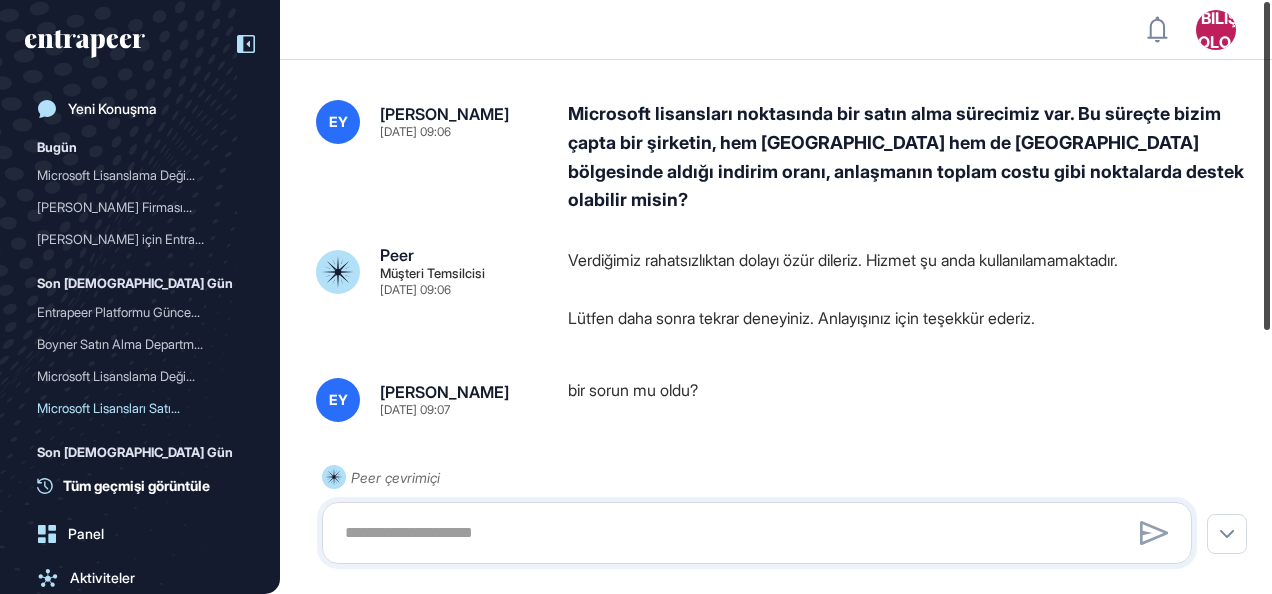 drag, startPoint x: 1265, startPoint y: 142, endPoint x: 1316, endPoint y: 121, distance: 55.154327 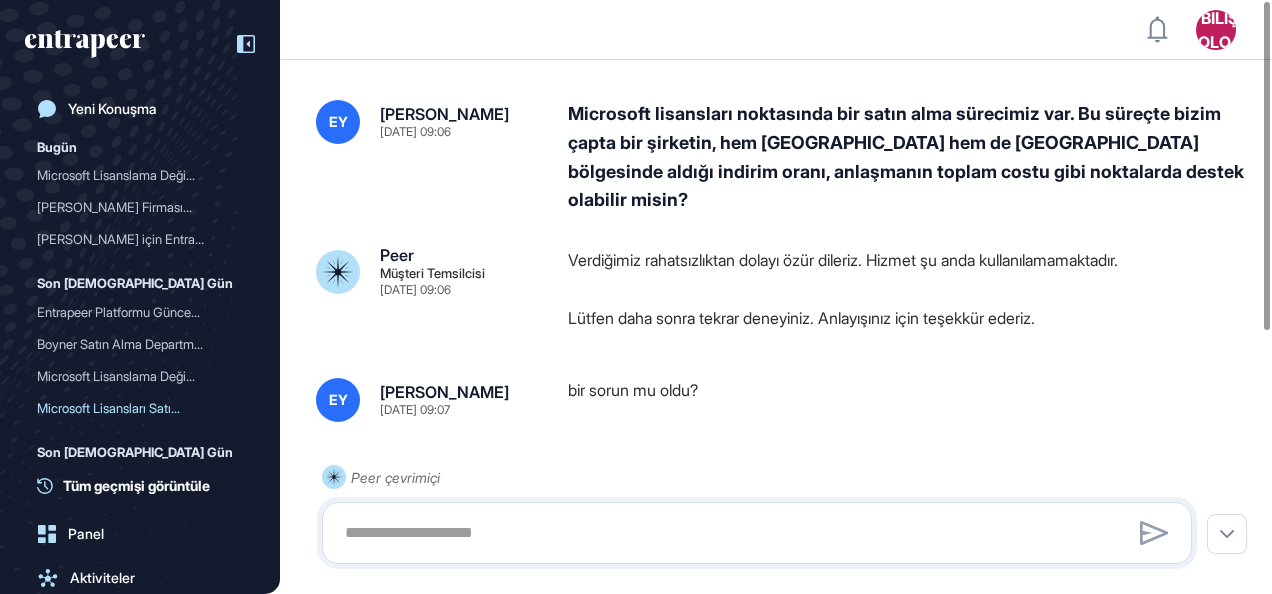 click 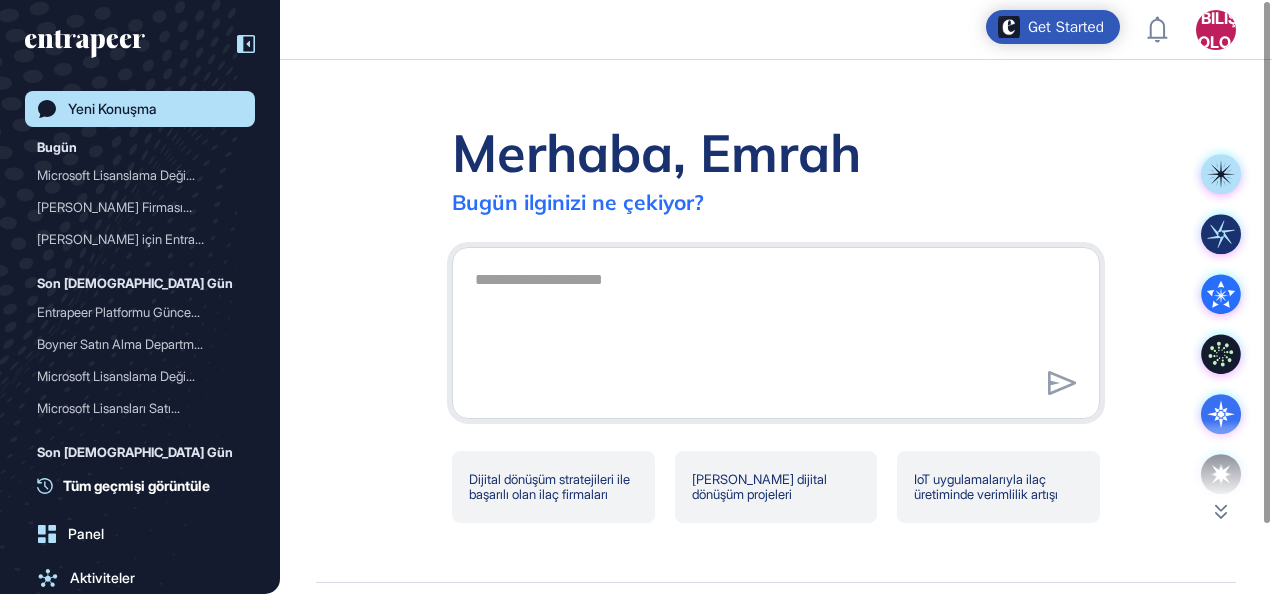 click on "Merhaba, [PERSON_NAME] ilginizi ne çekiyor? Dijital dönüşüm stratejileri ile başarılı olan ilaç firmaları Pfizer'ın dijital dönüşüm projeleri IoT uygulamalarıyla ilaç üretiminde verimlilik artışı" 